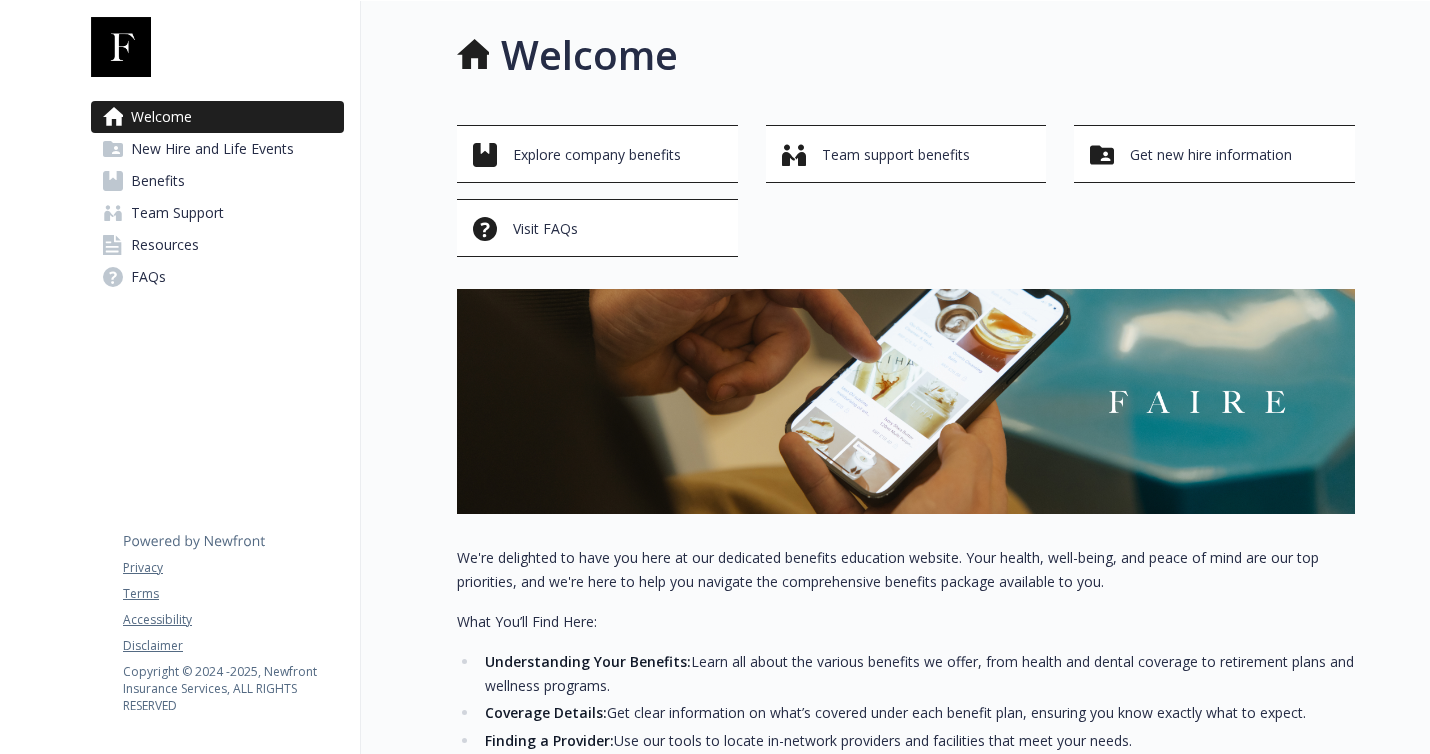 scroll, scrollTop: 0, scrollLeft: 0, axis: both 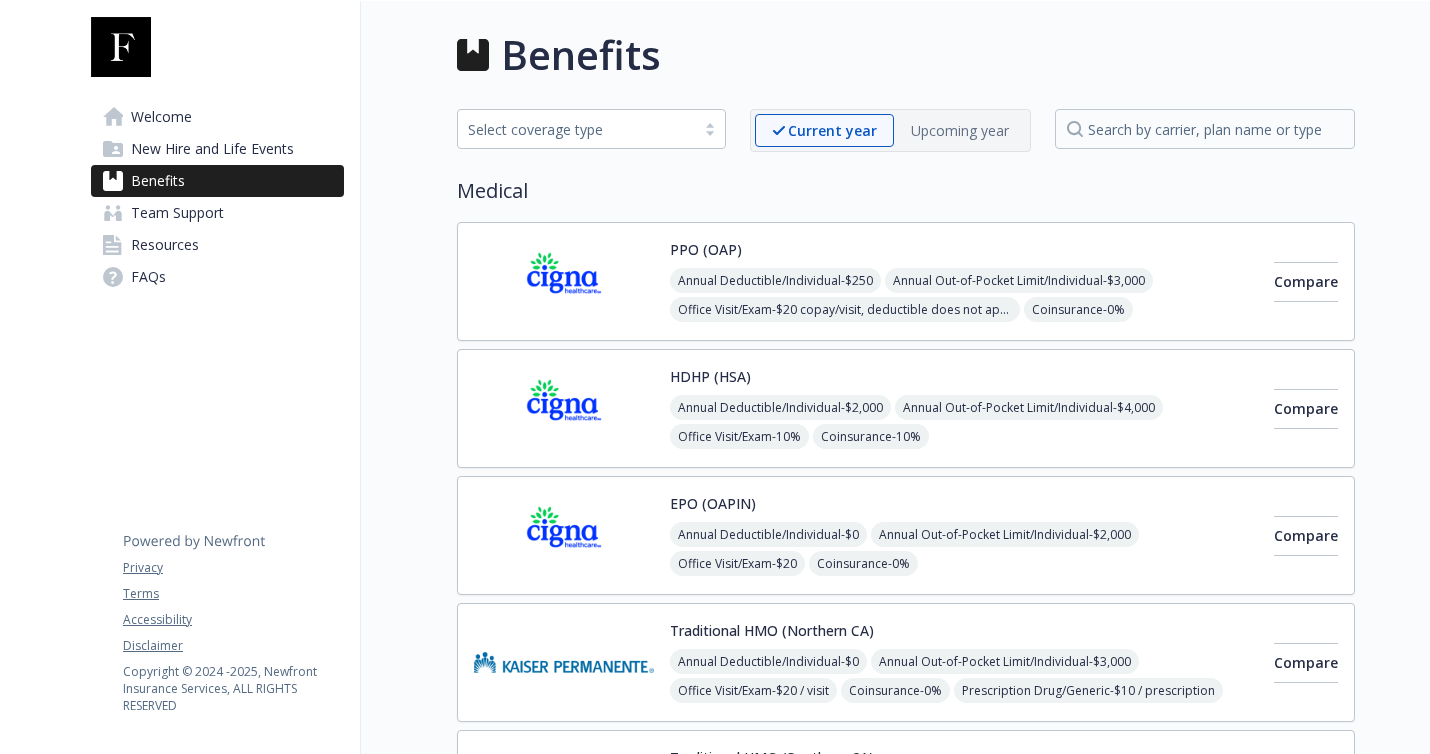 click on "PPO (OAP) Annual Deductible/Individual  -  $250 Annual Out-of-Pocket Limit/Individual  -  $3,000 Office Visit/Exam  -  $20 copay/visit, deductible does not apply Coinsurance  -  0% Prescription Drug/Generic  -  $5 copay/prescription (retail 30 days), deductible does not apply Prescription Drug/Brand Formulary  -  $10 copay/prescription (retail 30 days), deductible does not apply Prescription Drug/Brand Non-Formulary  -  $25 copay/prescription (retail 30 days), deductible does not apply Prescription Drug/Specialty  -  30% , deductible does not apply" at bounding box center (964, 281) 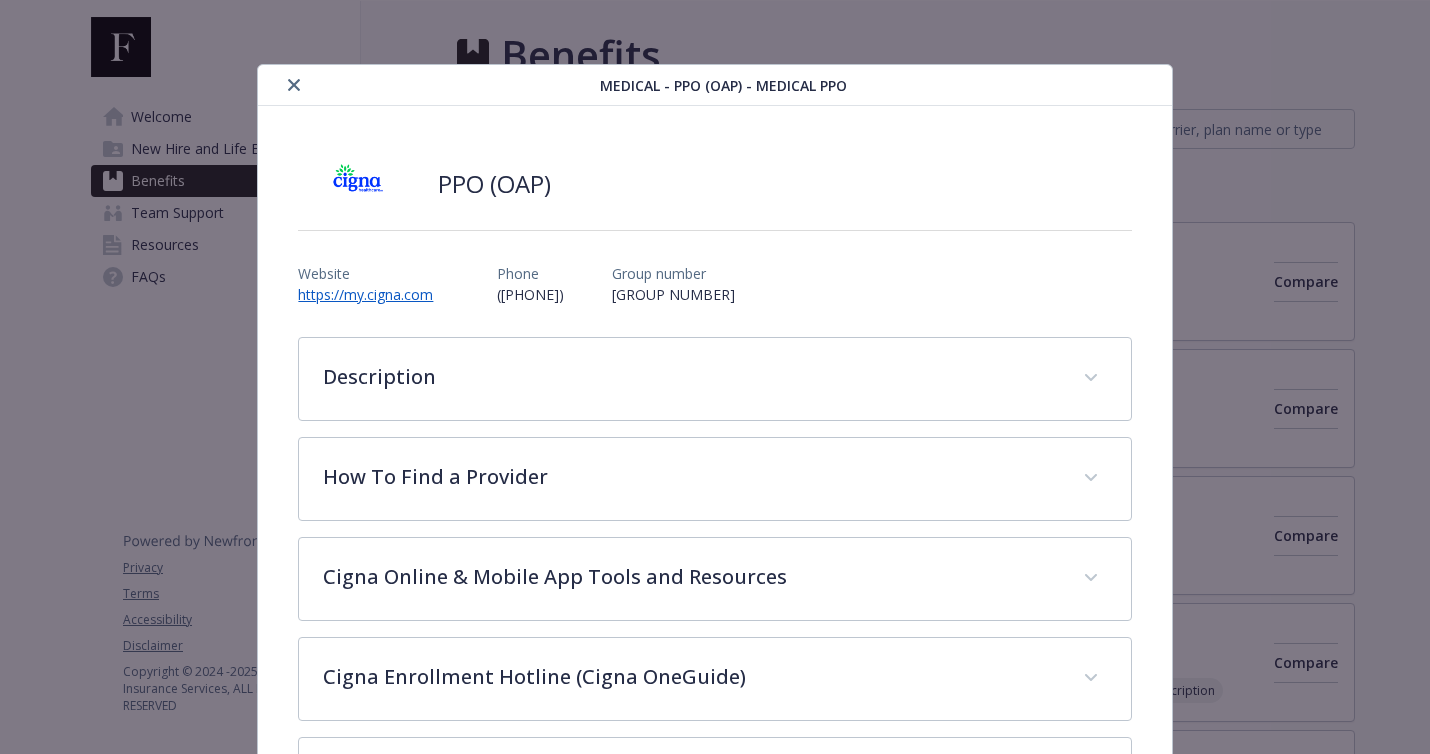 scroll, scrollTop: 60, scrollLeft: 0, axis: vertical 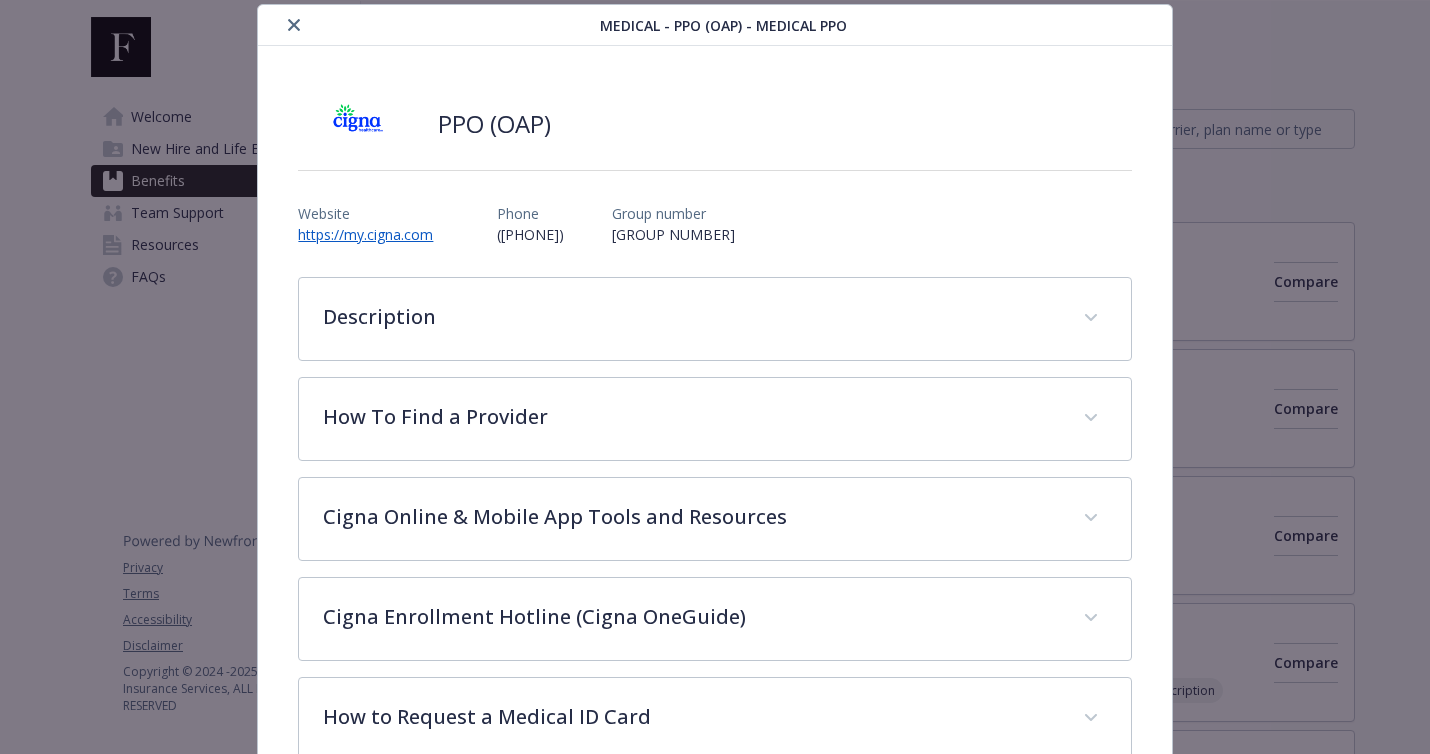 click at bounding box center [294, 25] 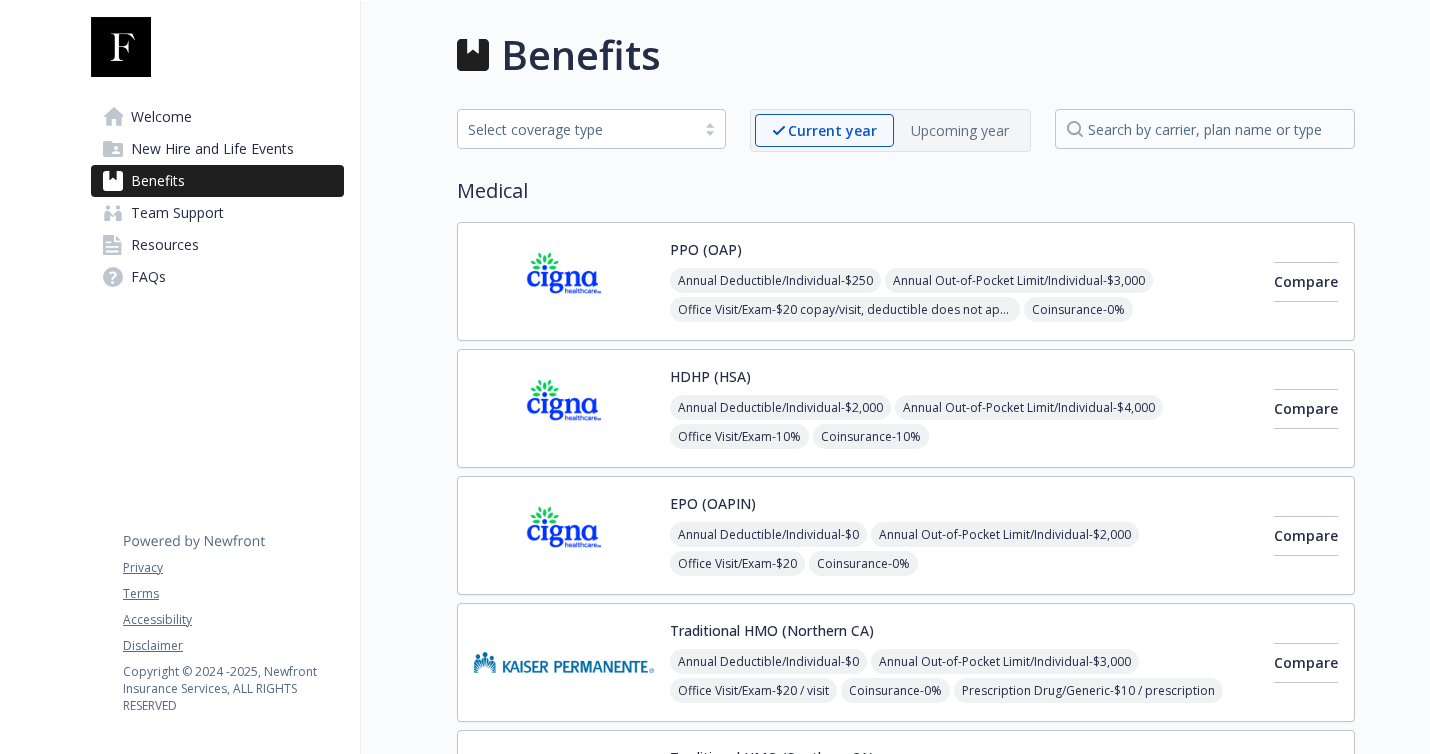 click on "HDHP (HSA) Annual Deductible/Individual  -  $2,000 Annual Out-of-Pocket Limit/Individual  -  $4,000 Office Visit/Exam  -  10% Coinsurance  -  10% Prescription Drug/Generic  -  $10 for retail 30 days; $20 for retail 90 days Prescription Drug/Brand Formulary  -  $35 for retail 30 days; $70 for retail 90 days Prescription Drug/Brand Non-Formulary  -  $60 for retail 30 days; $120 for retail 90 days Prescription Drug/Specialty  -  30% Compare" at bounding box center [906, 408] 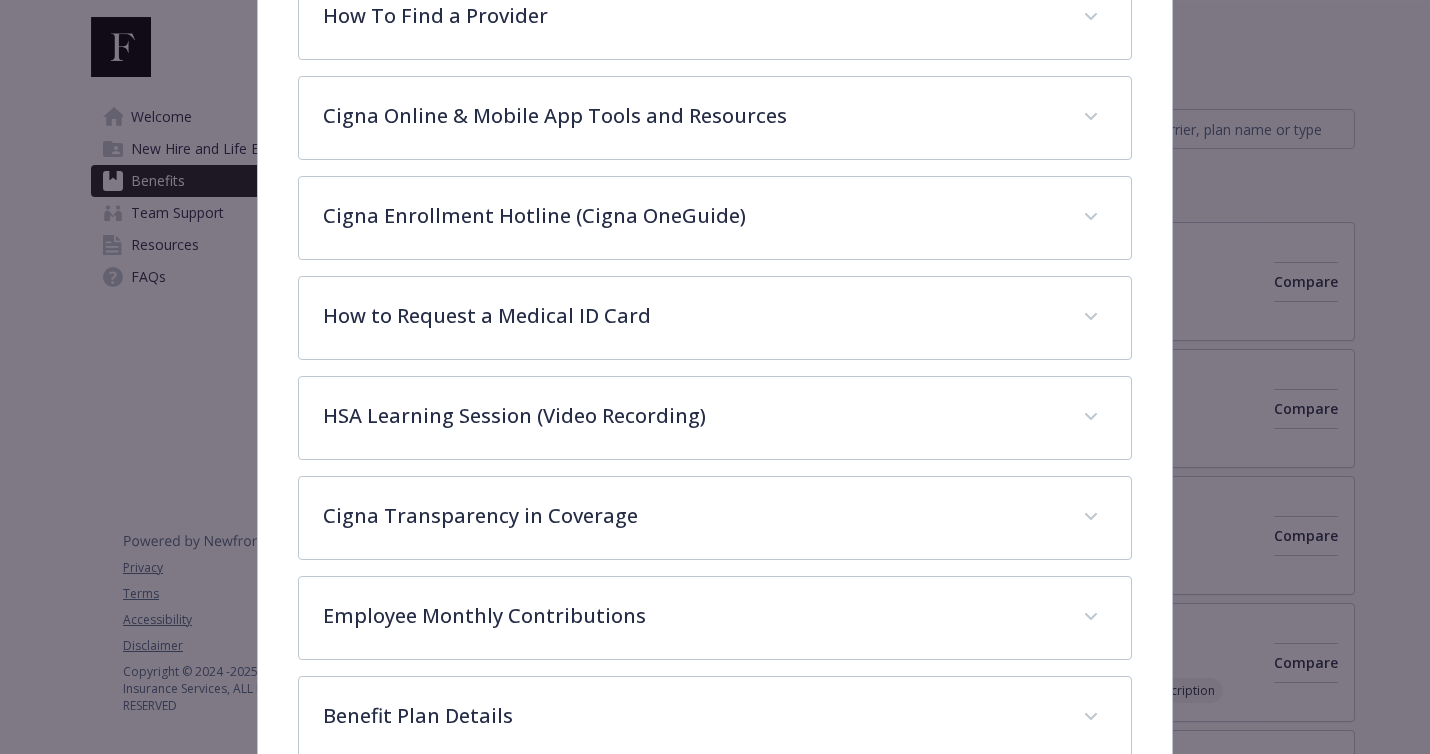 scroll, scrollTop: 721, scrollLeft: 0, axis: vertical 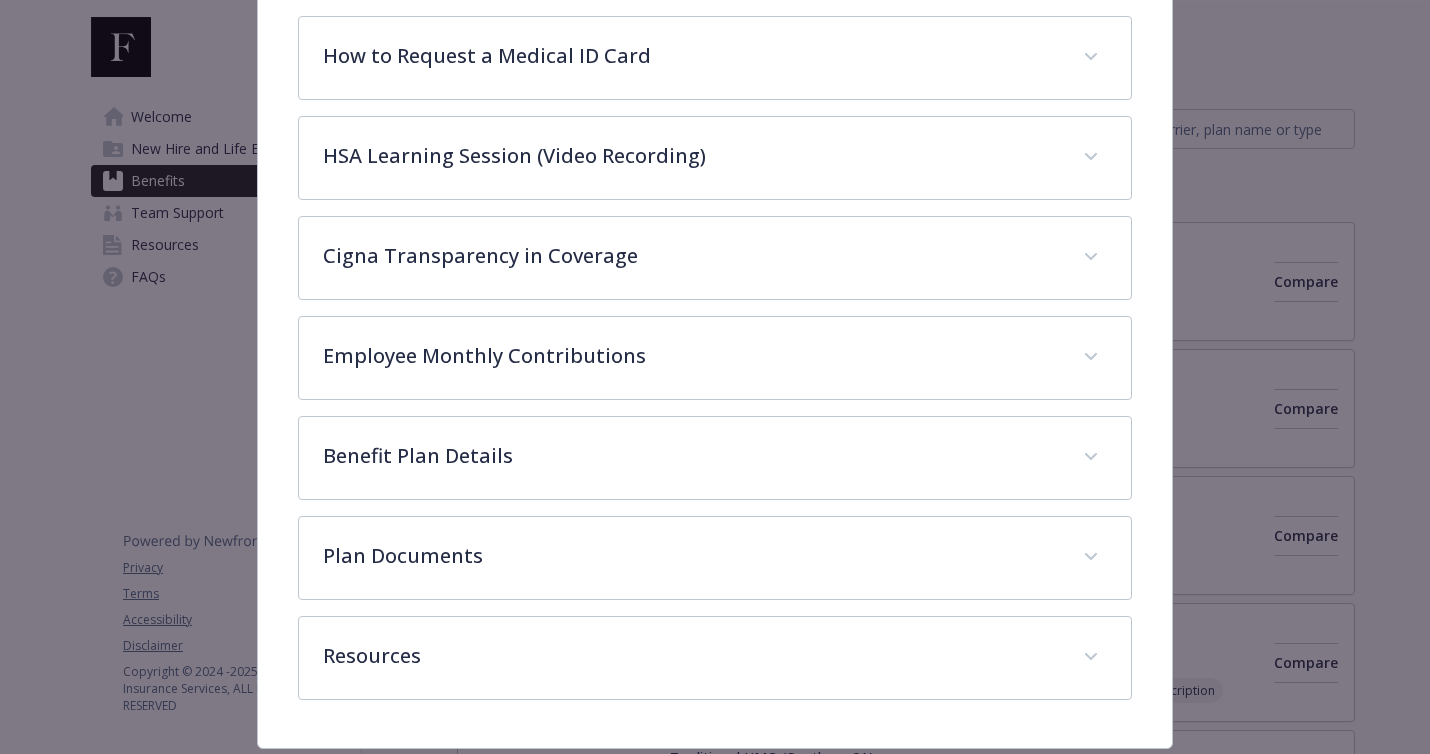 click on "For a list of participating providers, visit  www.mycigna.com  or contact customer service at the phone number listed on the back of your ID card.
Visit  Cigna.com
Select "Find a Doctor"
Select "Employer or School"
Enter your address, city, or zip code
Continue as Guest" at bounding box center [714, 158] 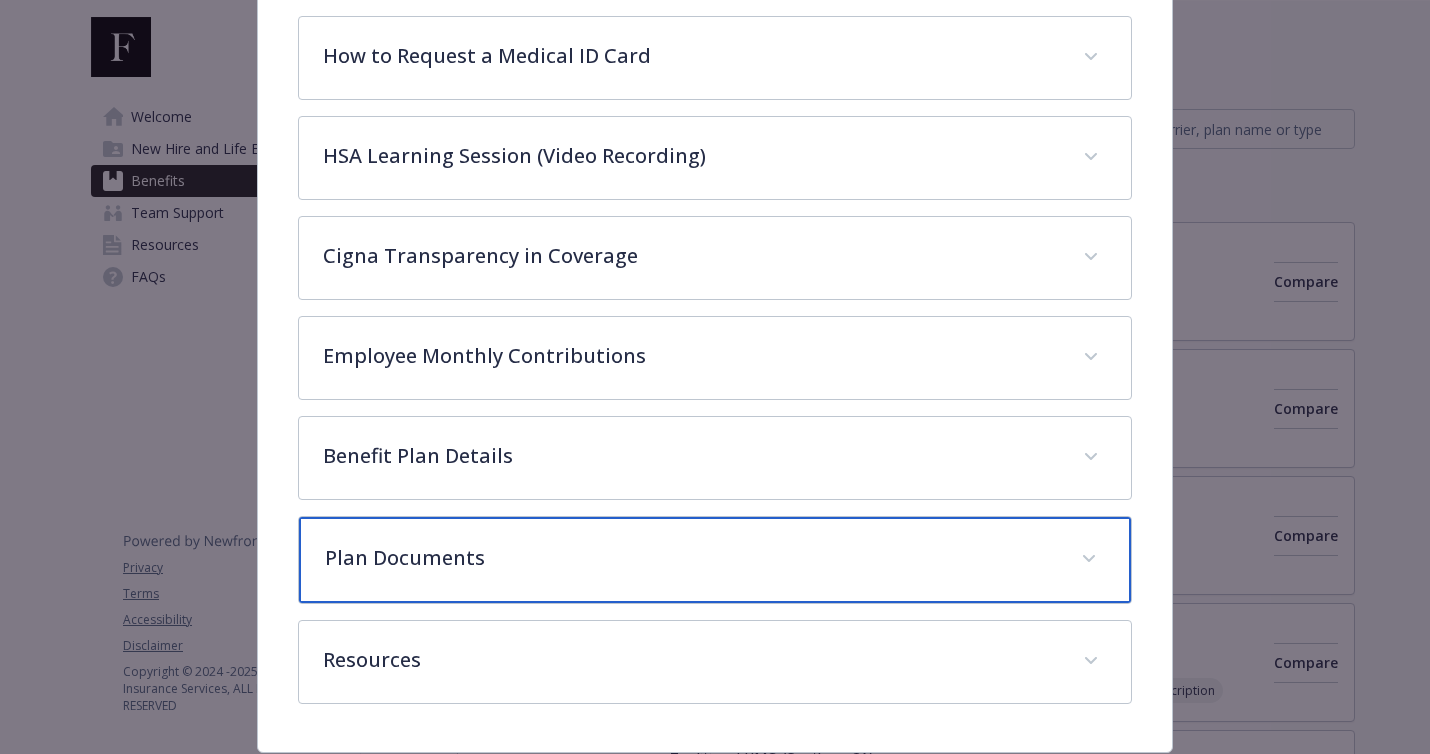 click on "Plan Documents" at bounding box center (690, 558) 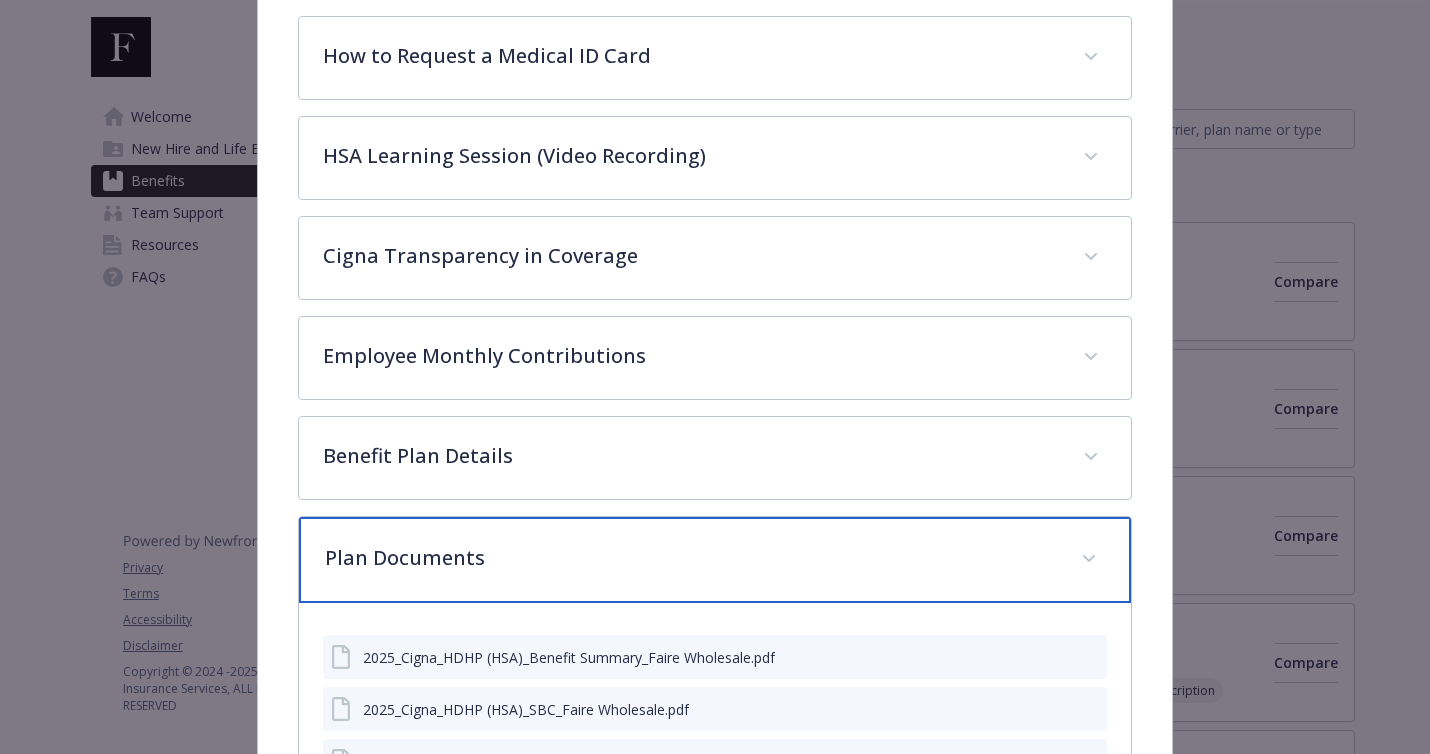 scroll, scrollTop: 1004, scrollLeft: 0, axis: vertical 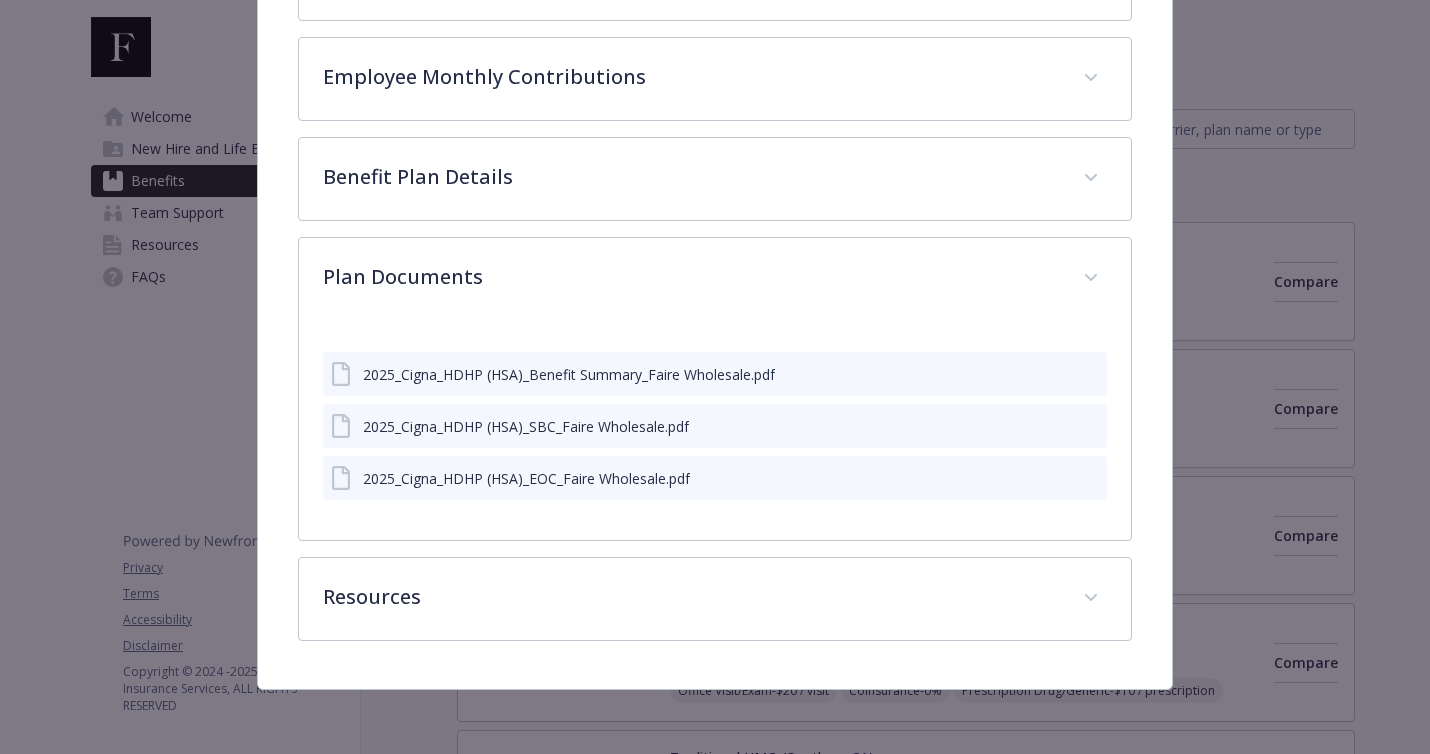 click 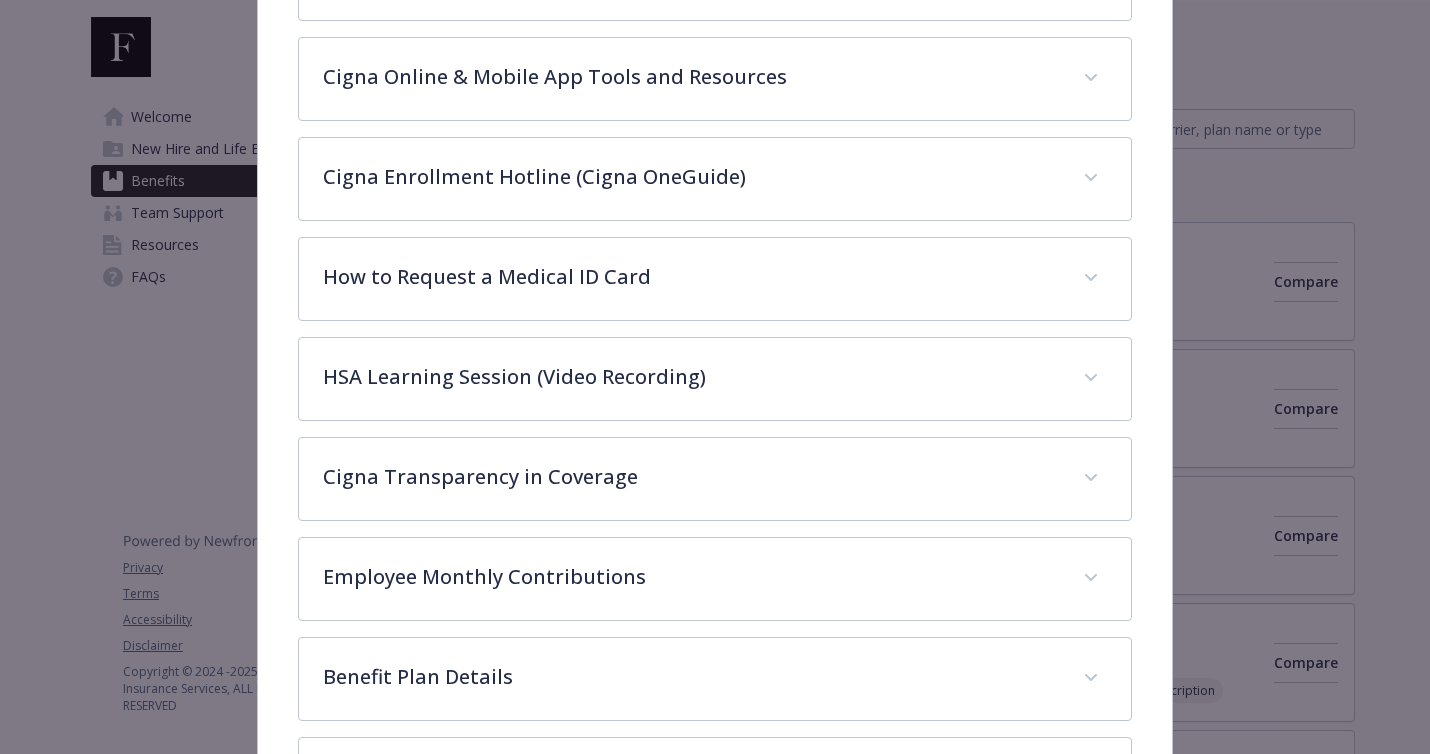 scroll, scrollTop: 0, scrollLeft: 0, axis: both 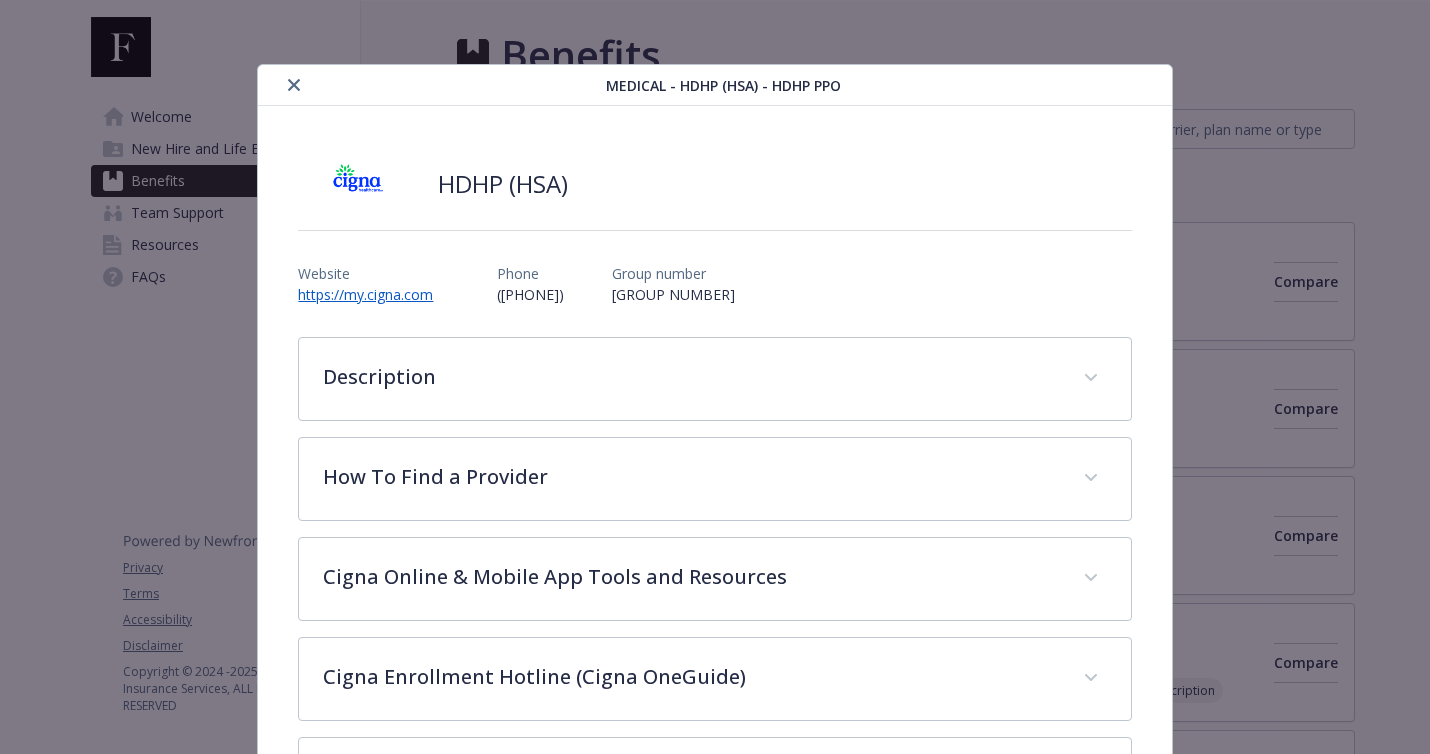 type 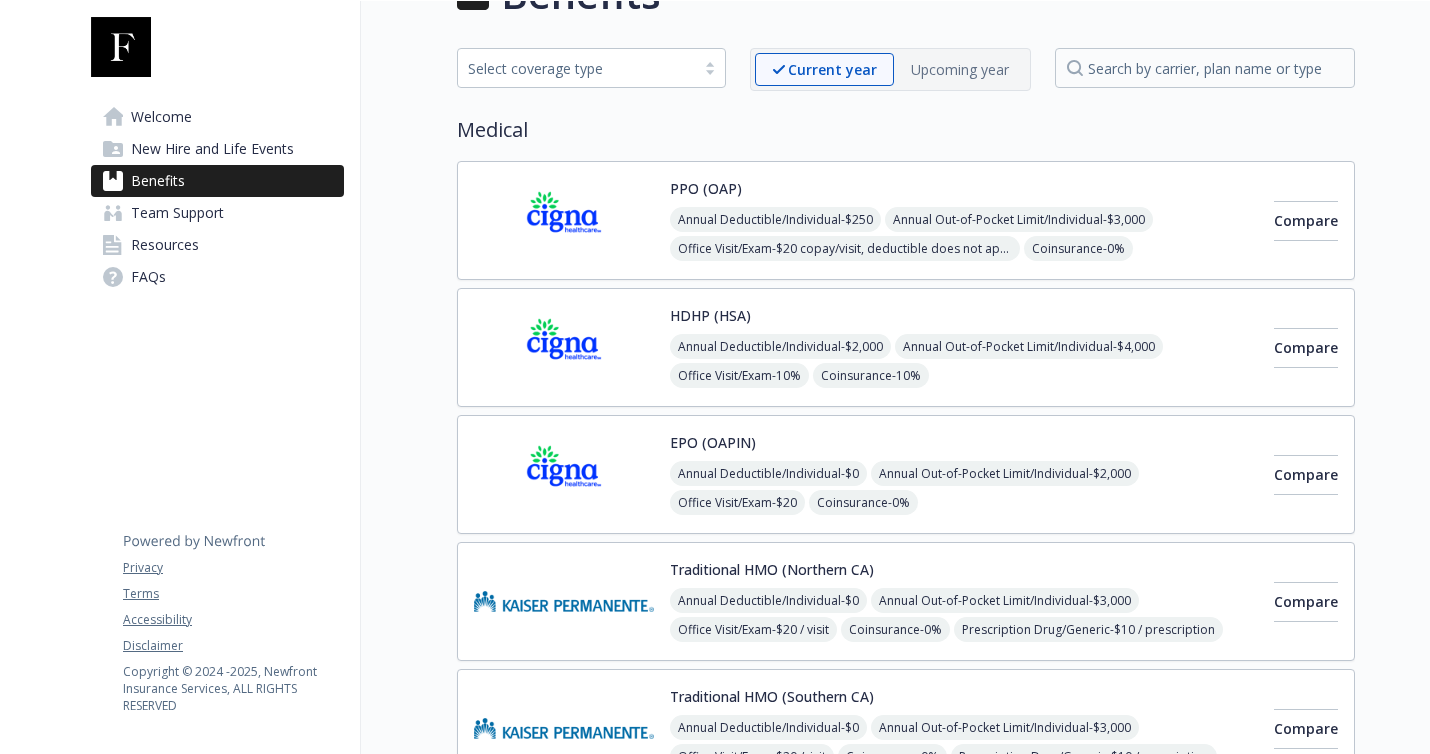 scroll, scrollTop: 62, scrollLeft: 0, axis: vertical 